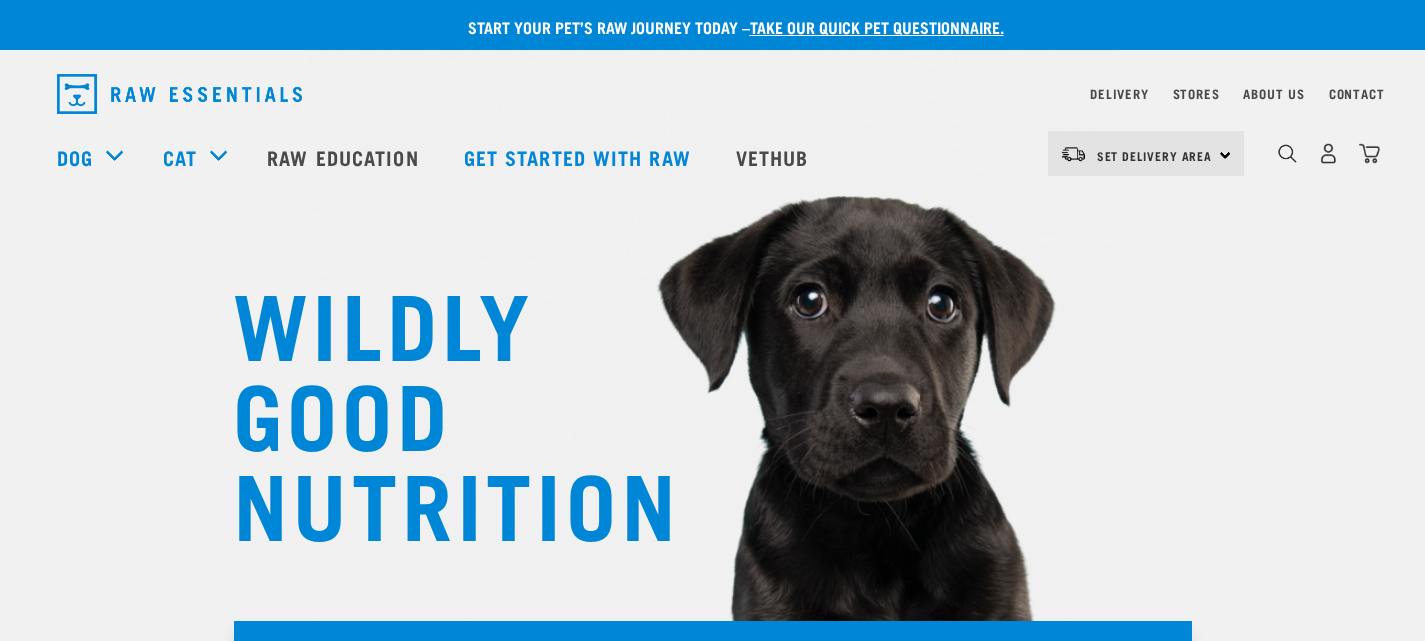 scroll, scrollTop: 0, scrollLeft: 0, axis: both 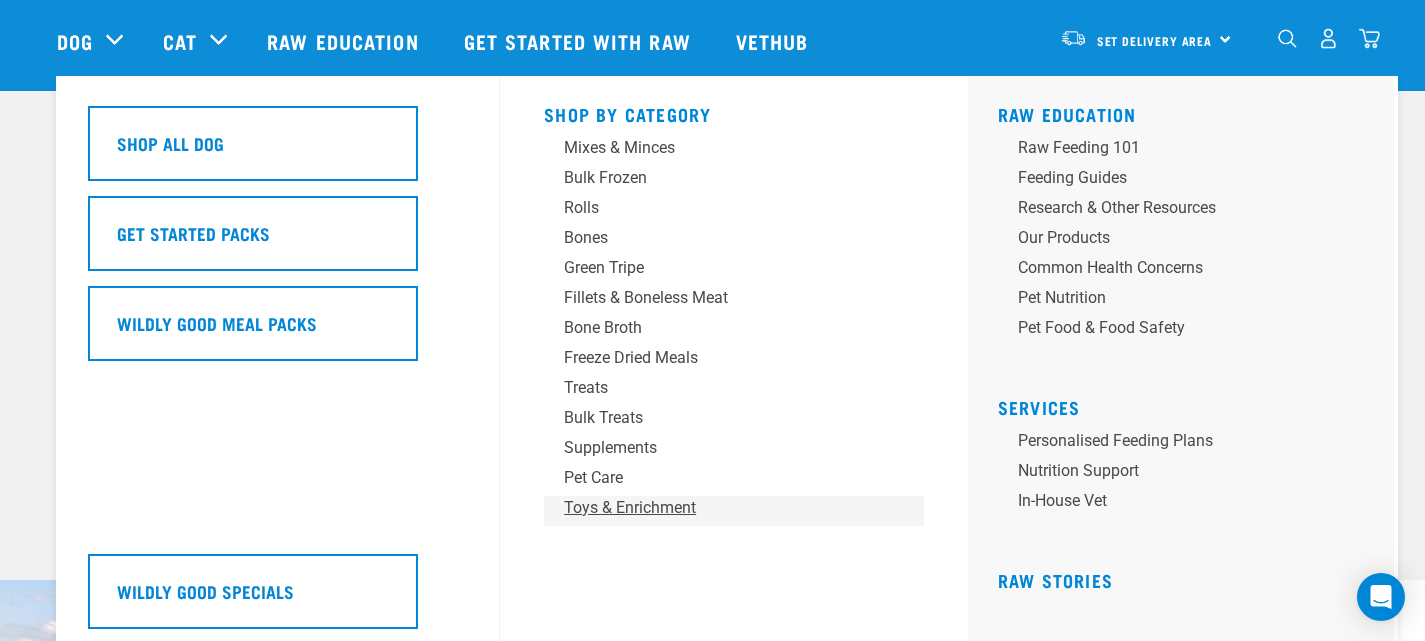 click on "Toys & Enrichment" at bounding box center (720, 508) 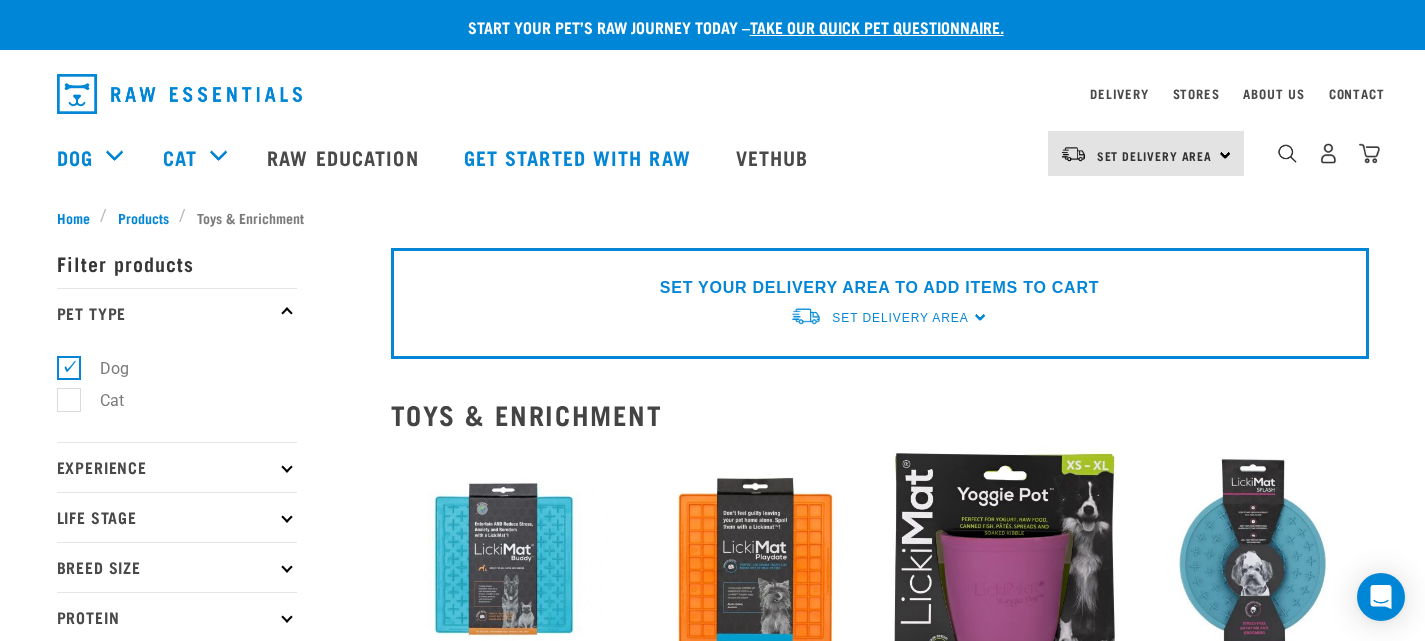 scroll, scrollTop: 0, scrollLeft: 0, axis: both 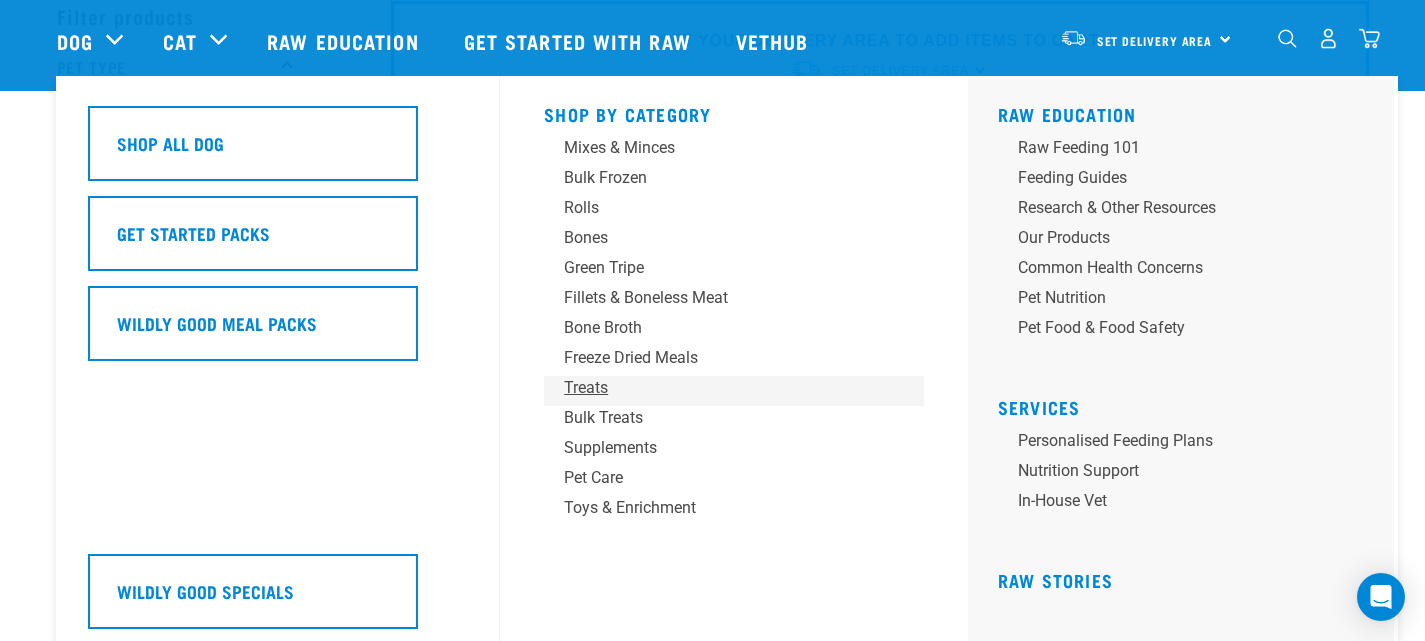 click on "Treats" at bounding box center (720, 388) 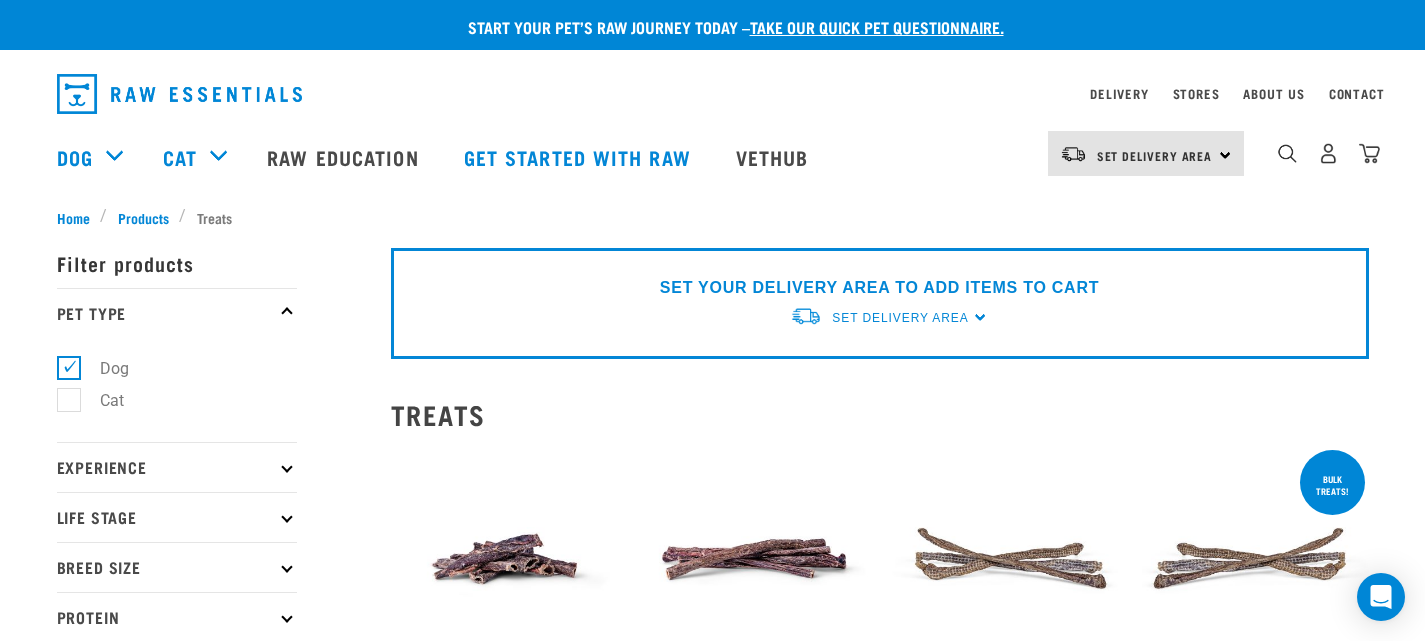 scroll, scrollTop: 67, scrollLeft: 0, axis: vertical 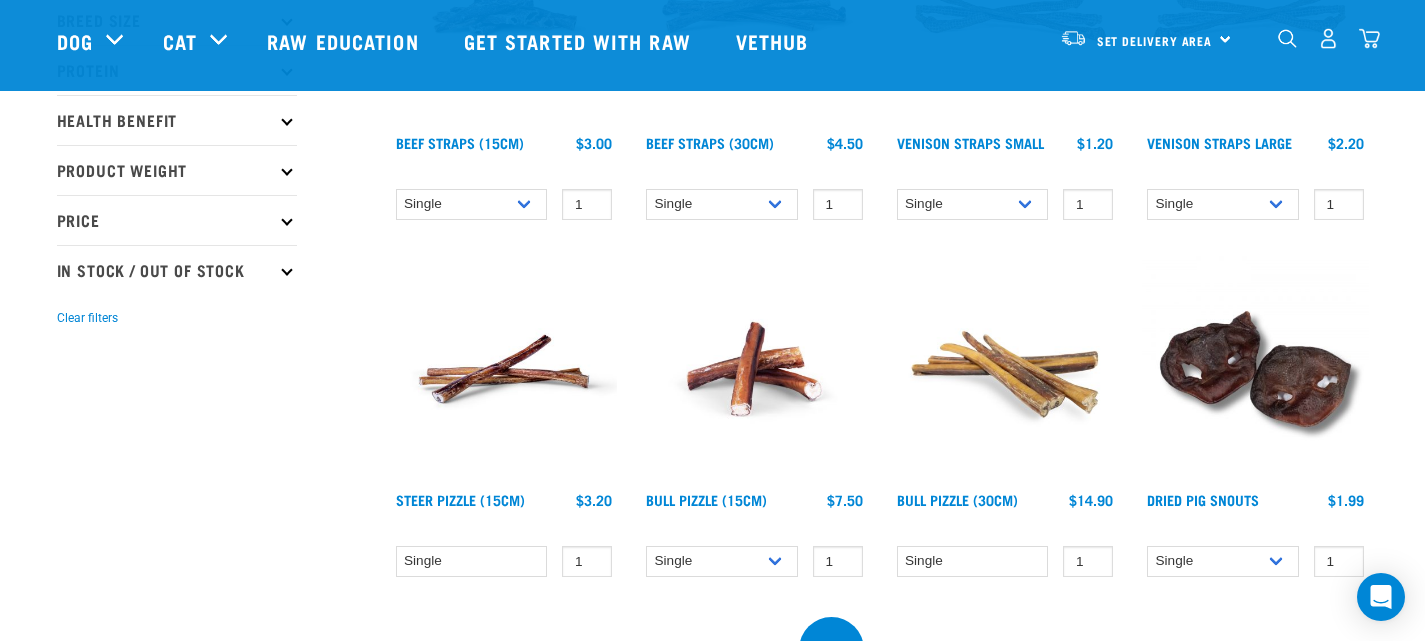 click at bounding box center [754, 369] 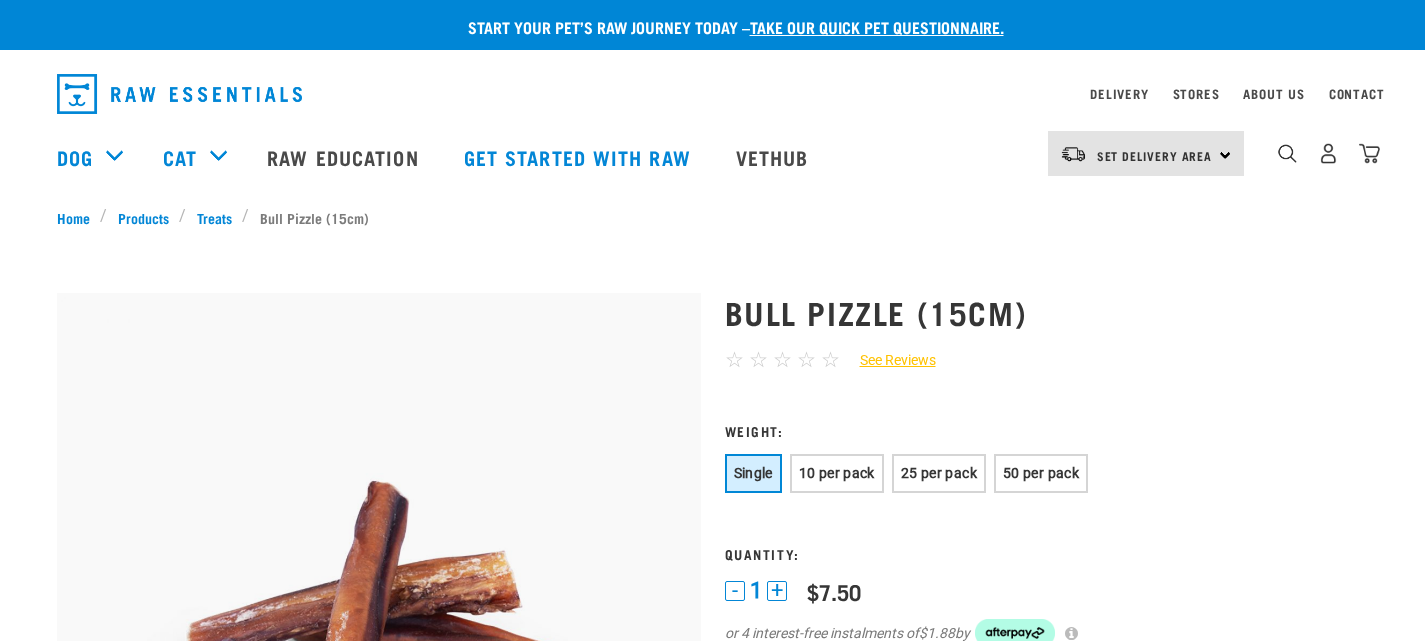 scroll, scrollTop: 0, scrollLeft: 0, axis: both 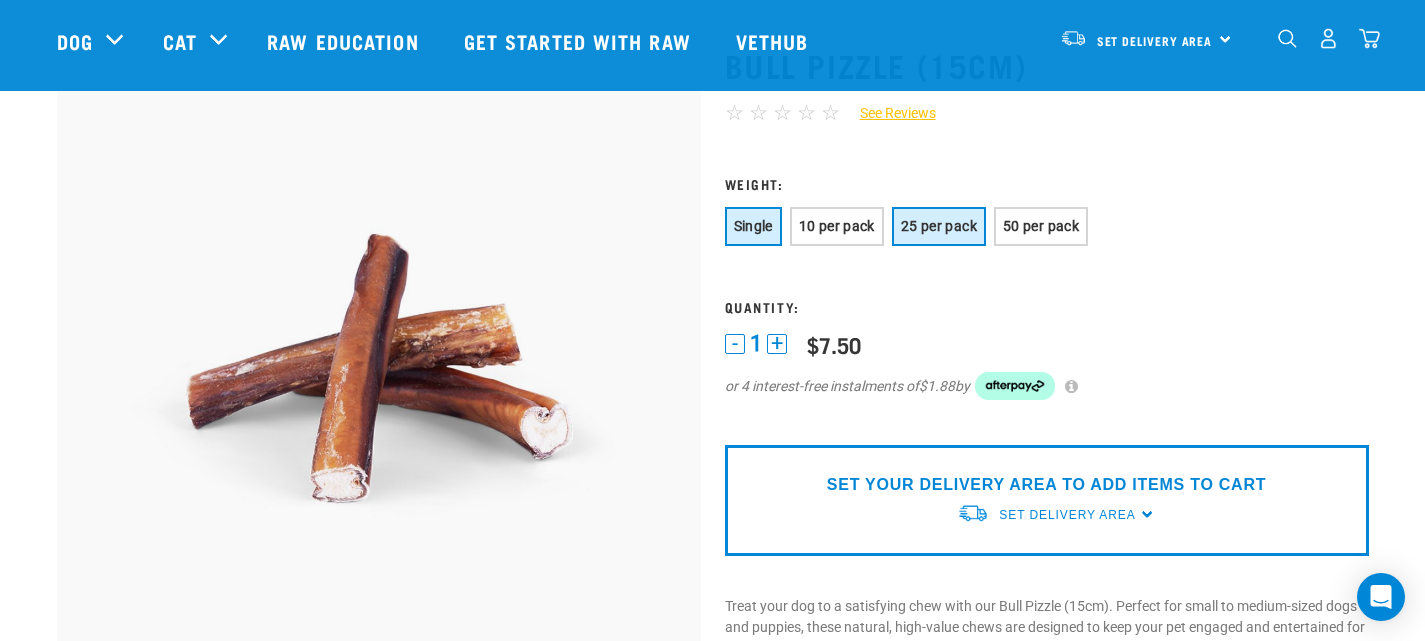 click on "25 per pack" at bounding box center (939, 226) 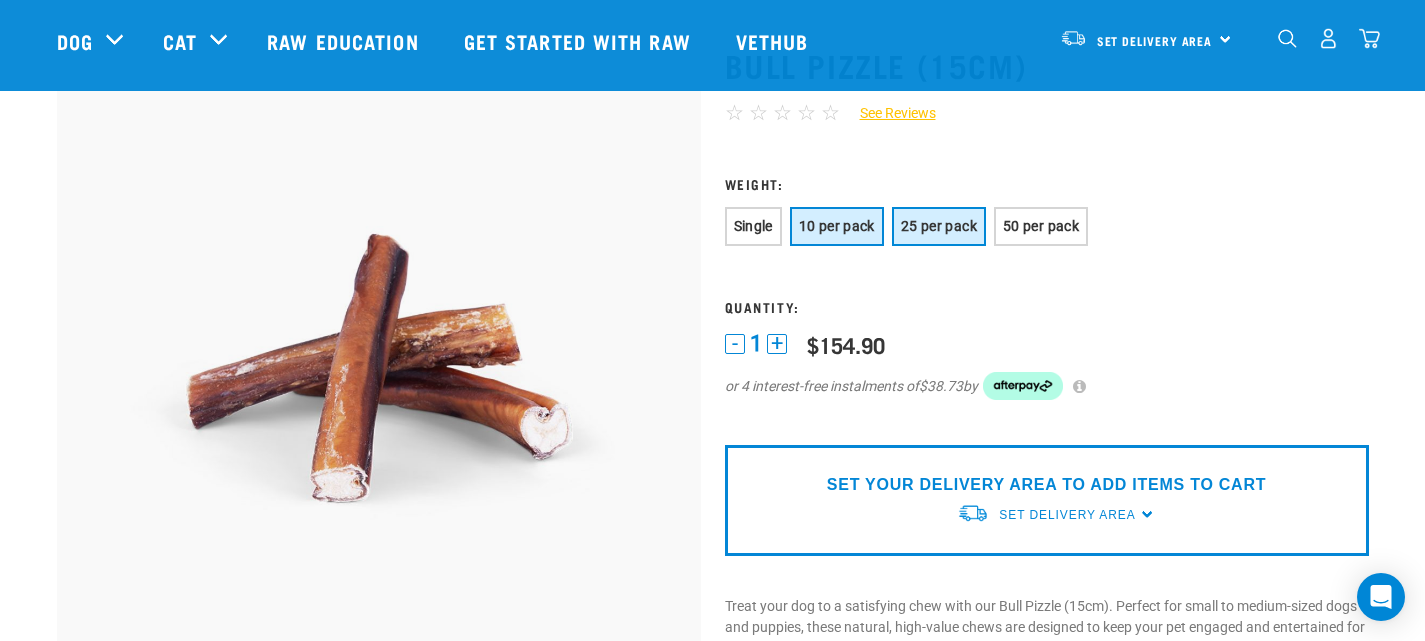 click on "10 per pack" at bounding box center (837, 226) 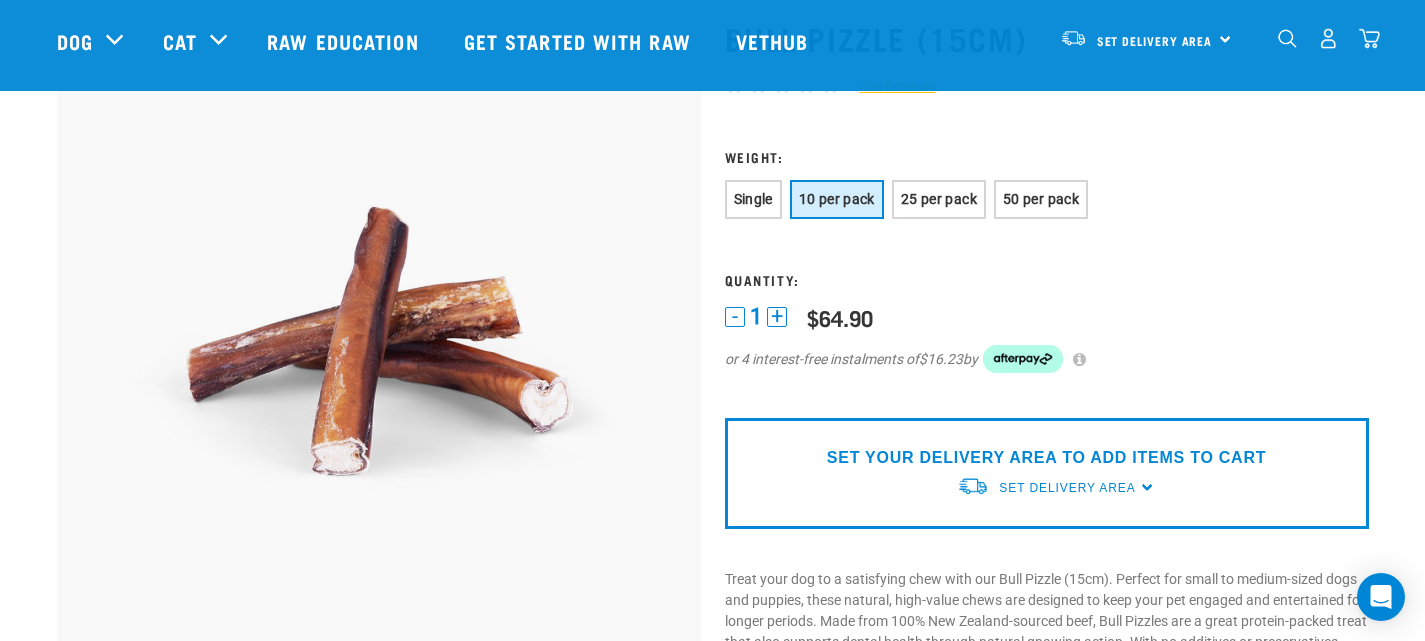 scroll, scrollTop: 100, scrollLeft: 0, axis: vertical 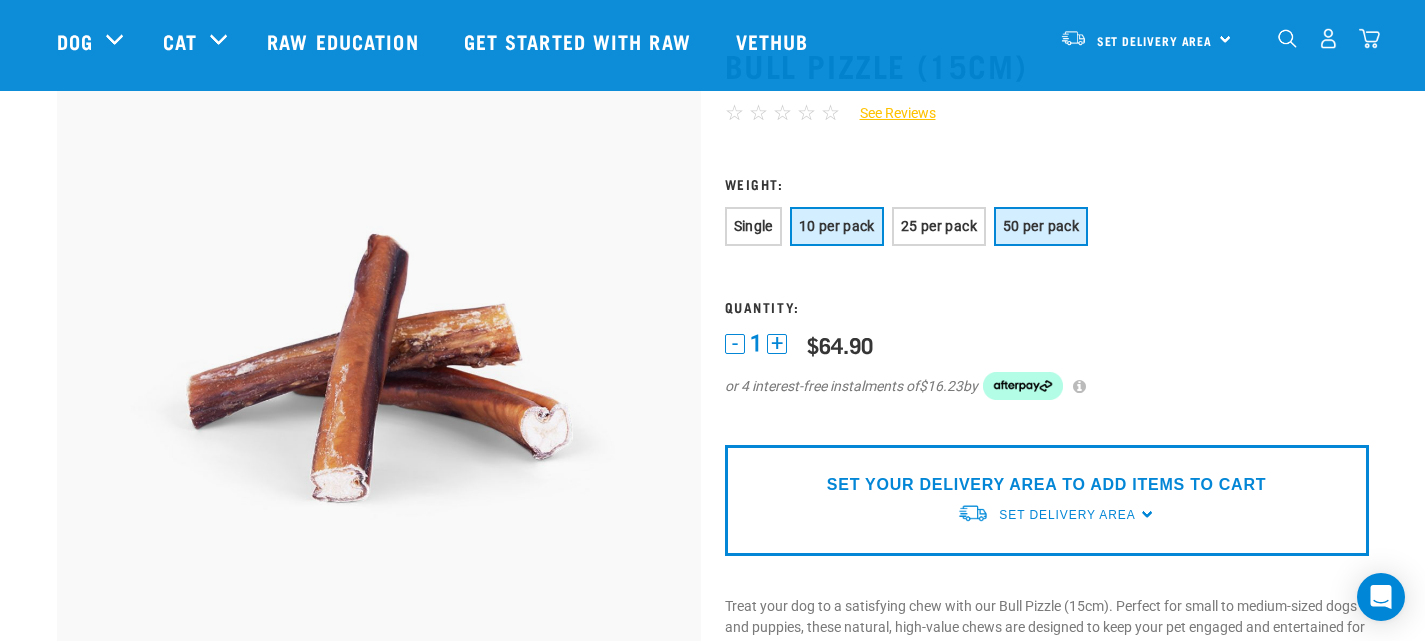 click on "50 per pack" at bounding box center (1041, 226) 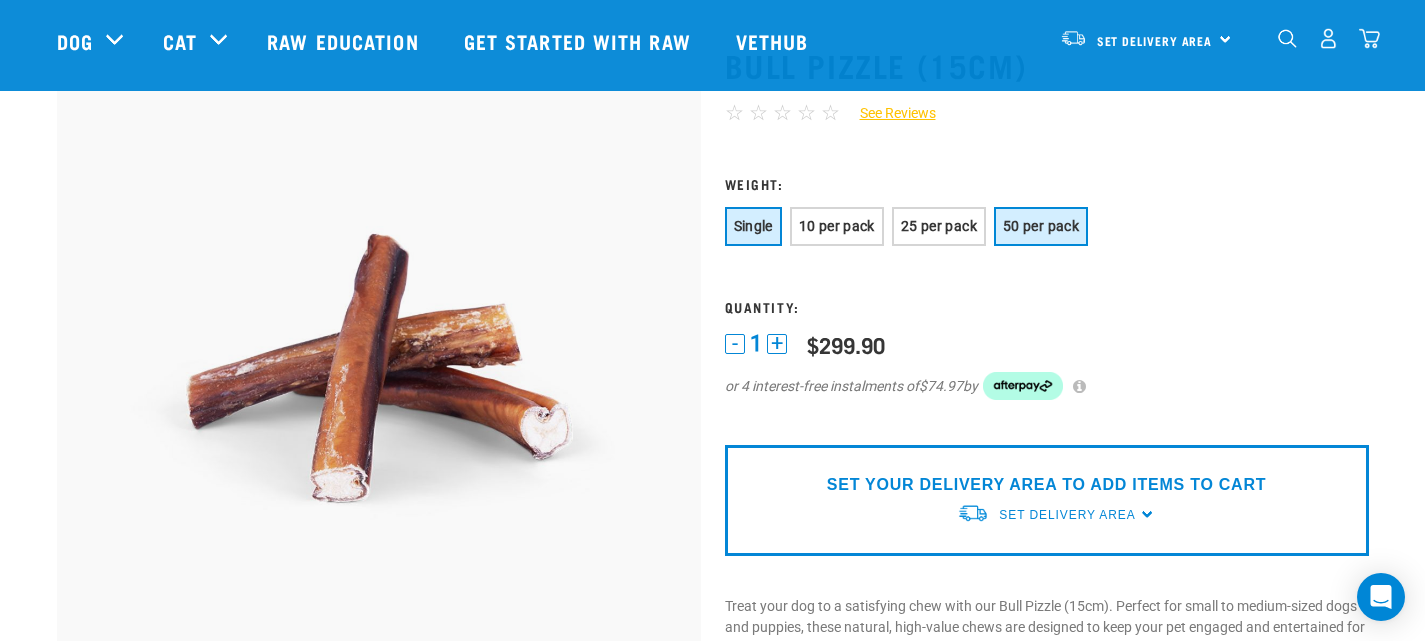 click on "Single" at bounding box center (753, 226) 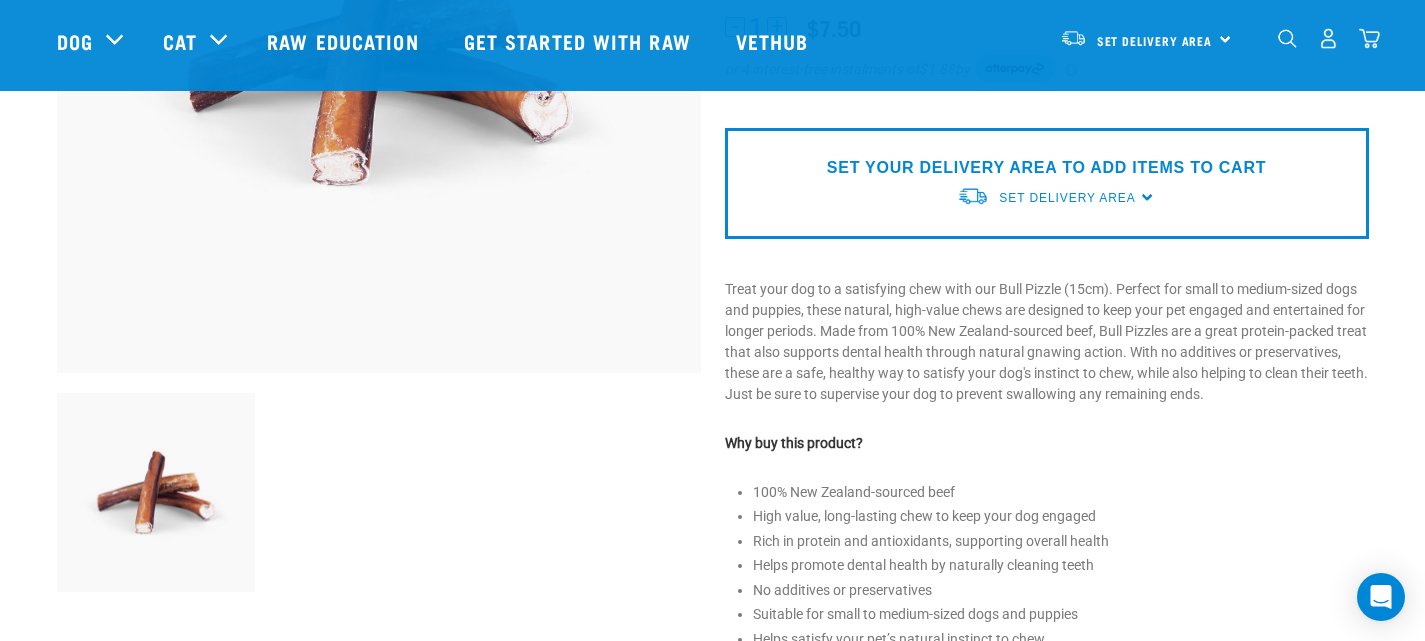 scroll, scrollTop: 400, scrollLeft: 0, axis: vertical 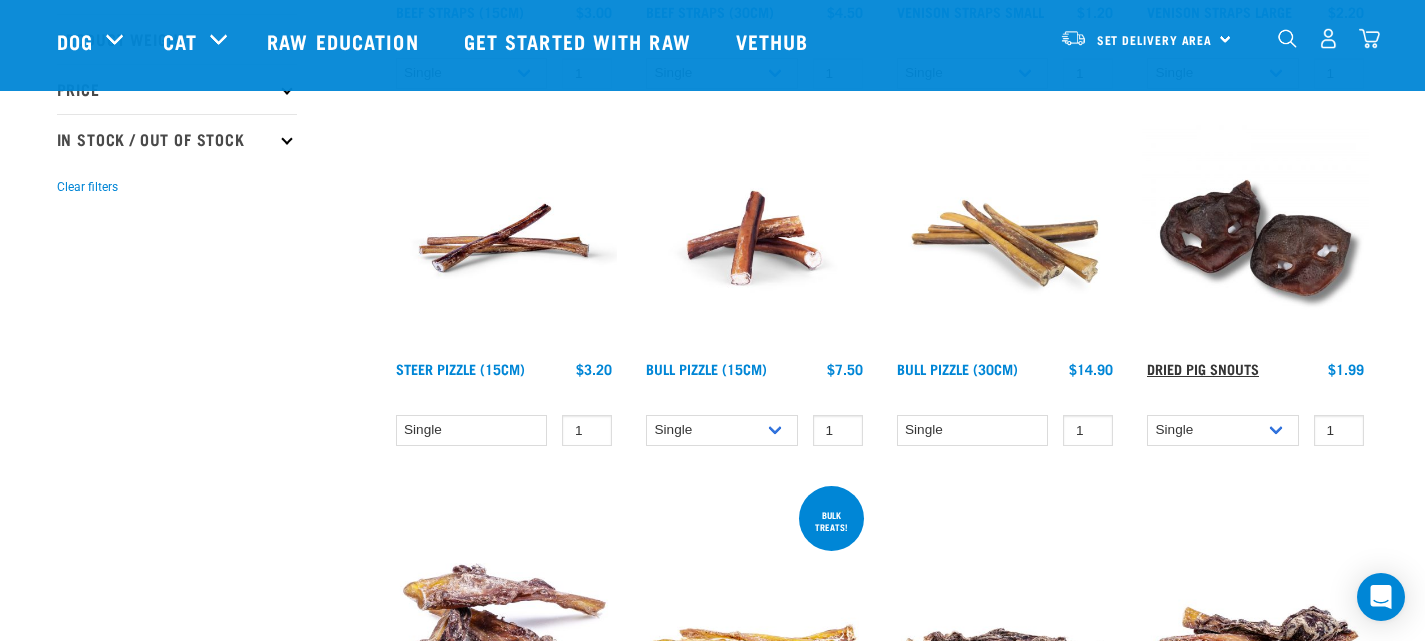 click on "Dried Pig Snouts" at bounding box center [1203, 368] 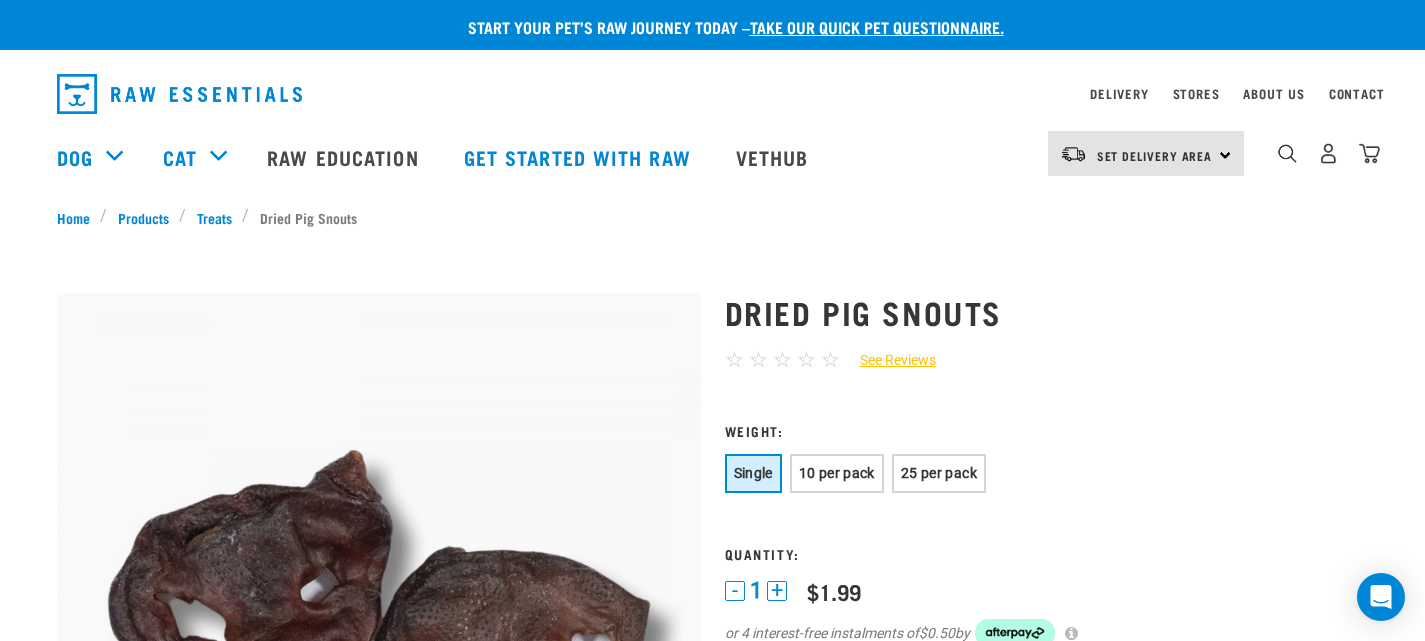 scroll, scrollTop: 0, scrollLeft: 0, axis: both 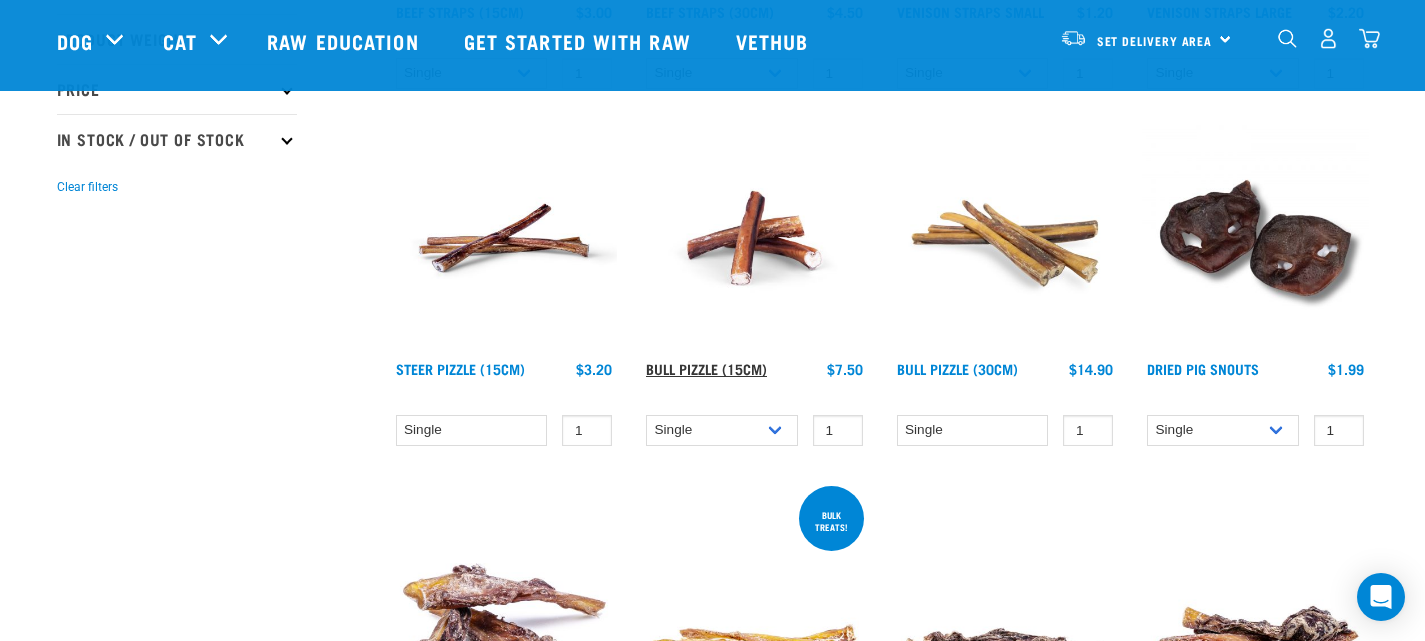 click on "Bull Pizzle (15cm)" at bounding box center [706, 368] 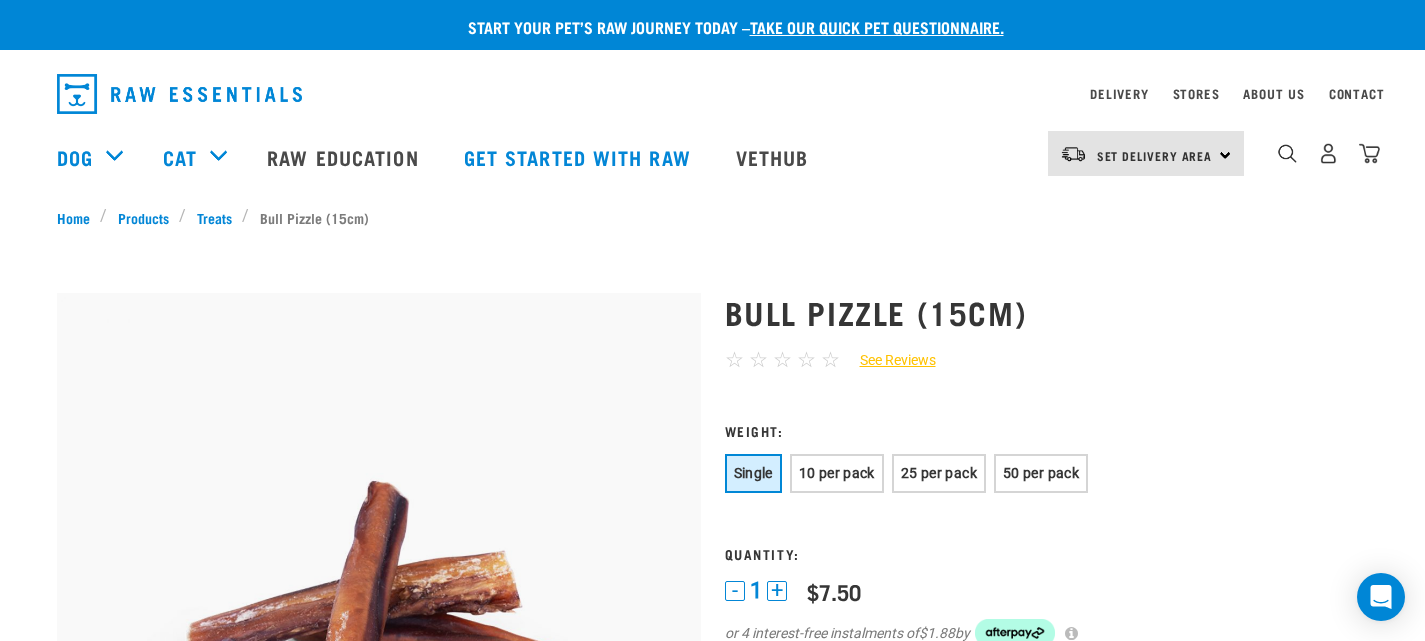 scroll, scrollTop: 0, scrollLeft: 0, axis: both 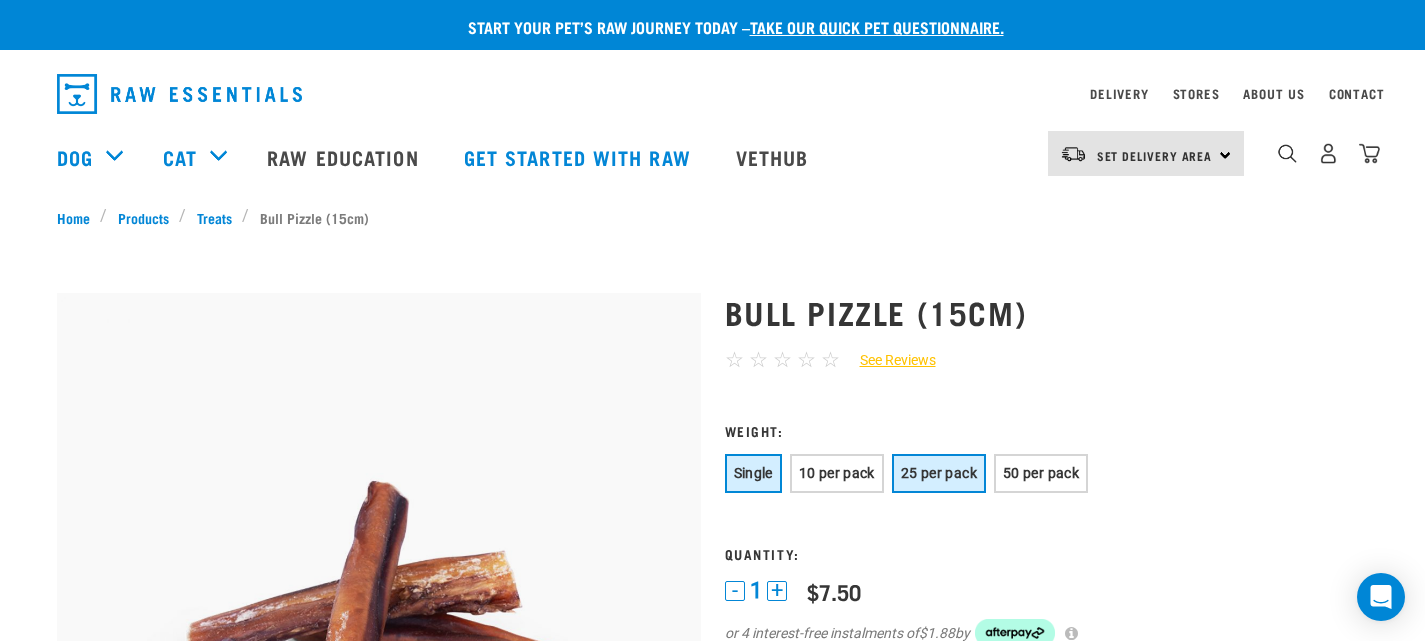 drag, startPoint x: 934, startPoint y: 469, endPoint x: 969, endPoint y: 463, distance: 35.510563 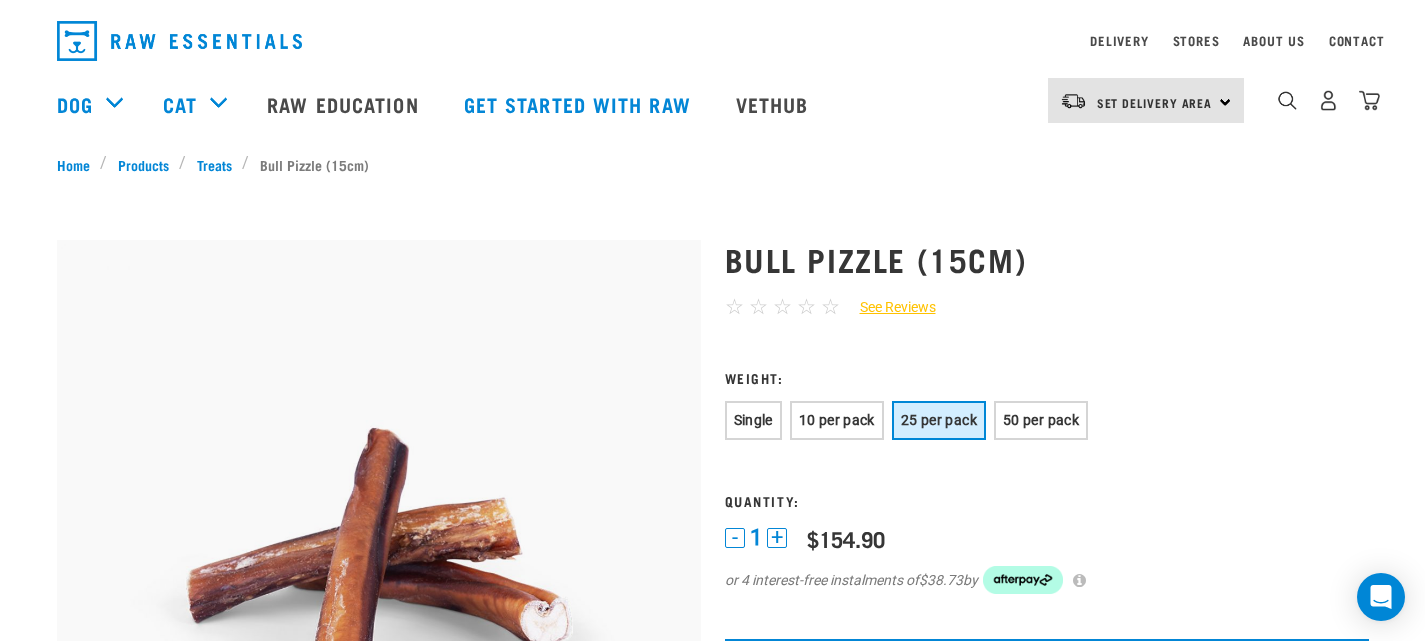 scroll, scrollTop: 0, scrollLeft: 0, axis: both 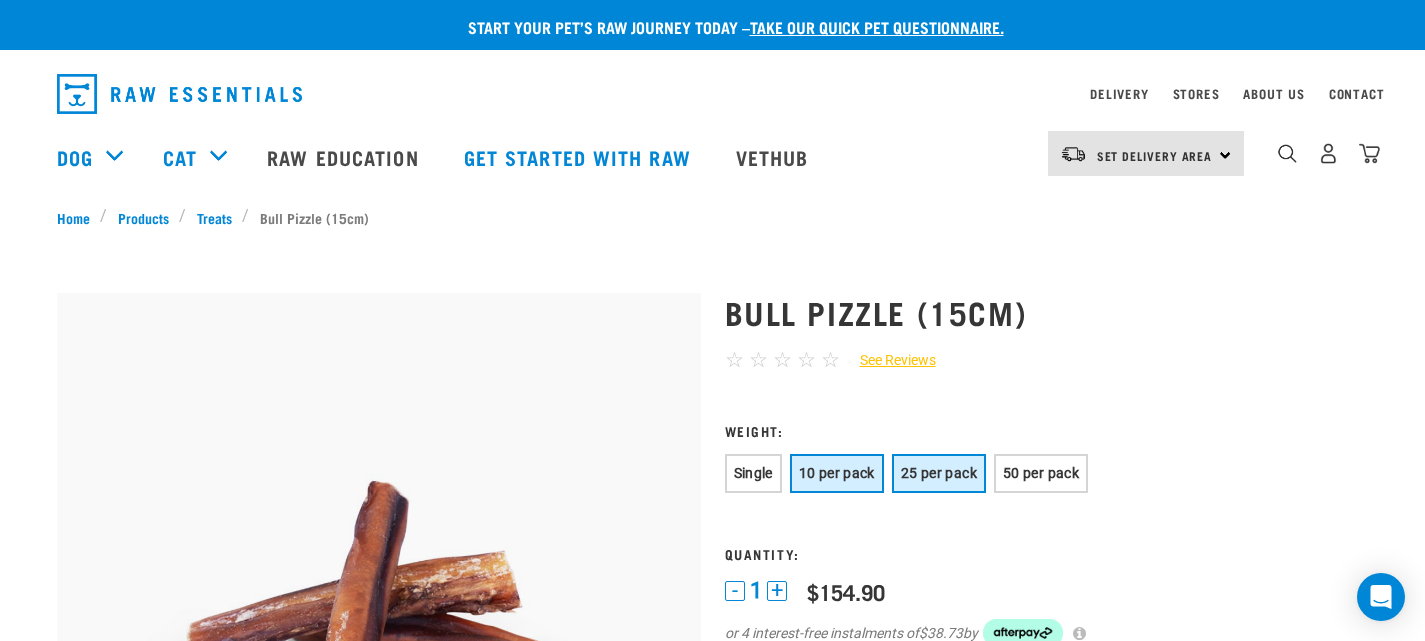 click on "10 per pack" at bounding box center [837, 473] 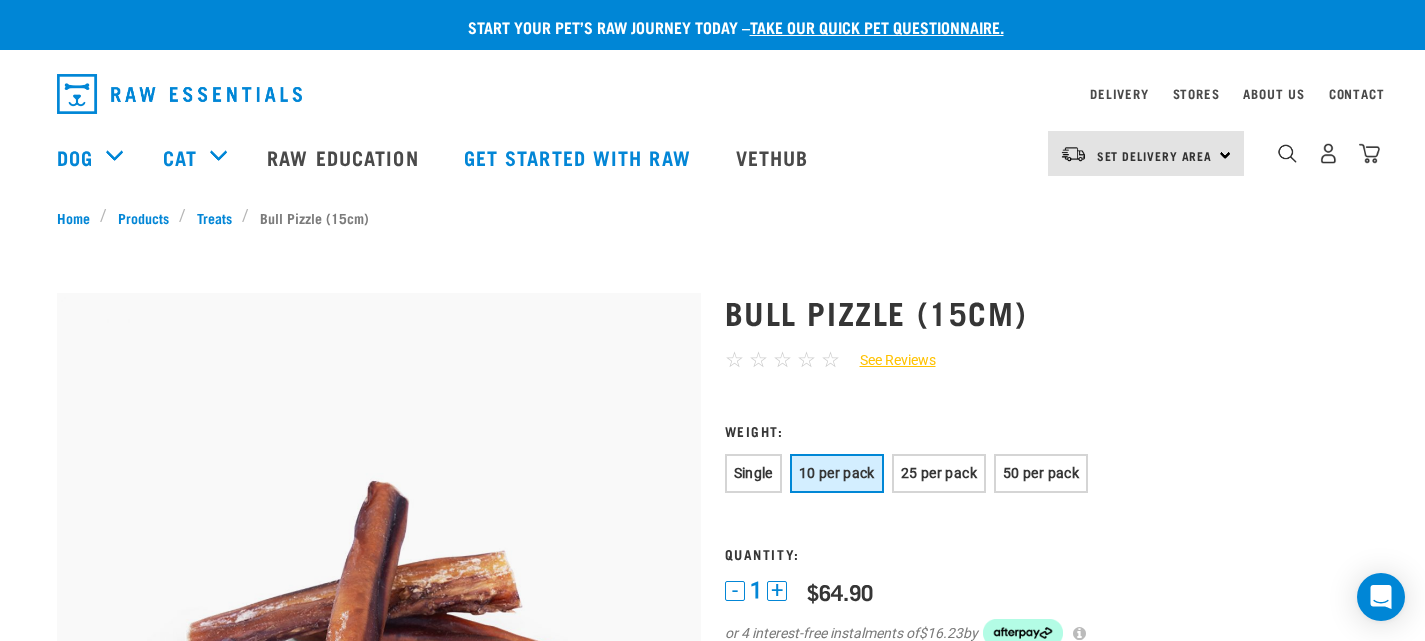 scroll, scrollTop: 100, scrollLeft: 0, axis: vertical 